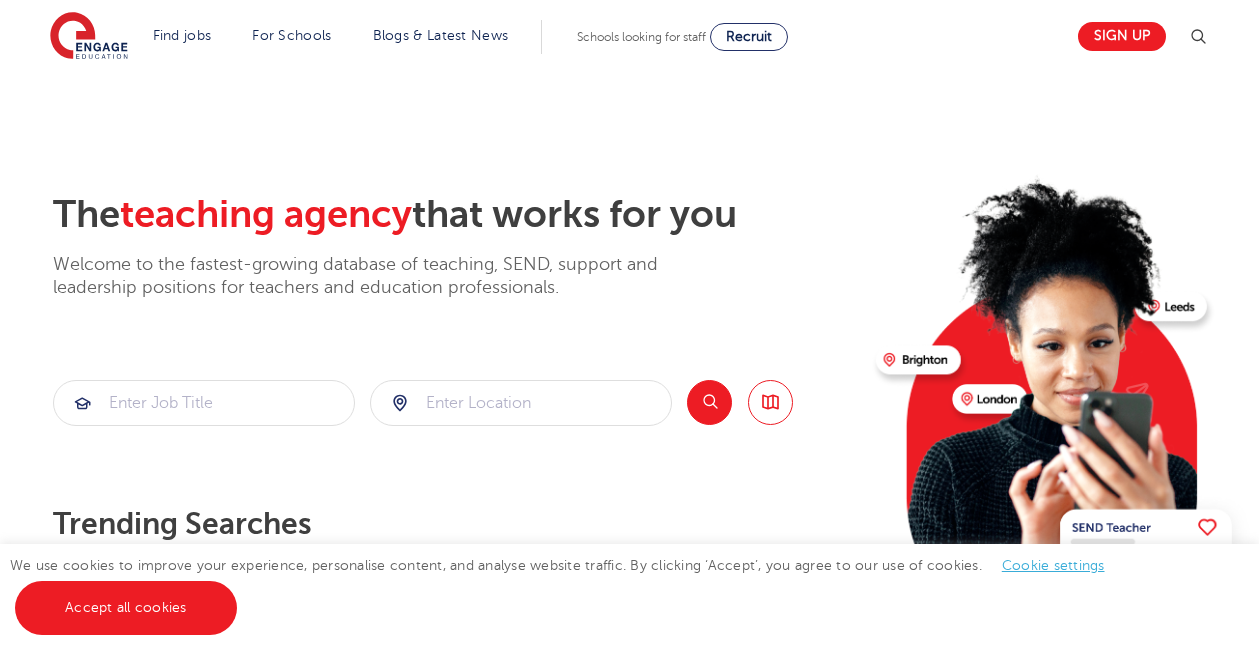 scroll, scrollTop: 0, scrollLeft: 0, axis: both 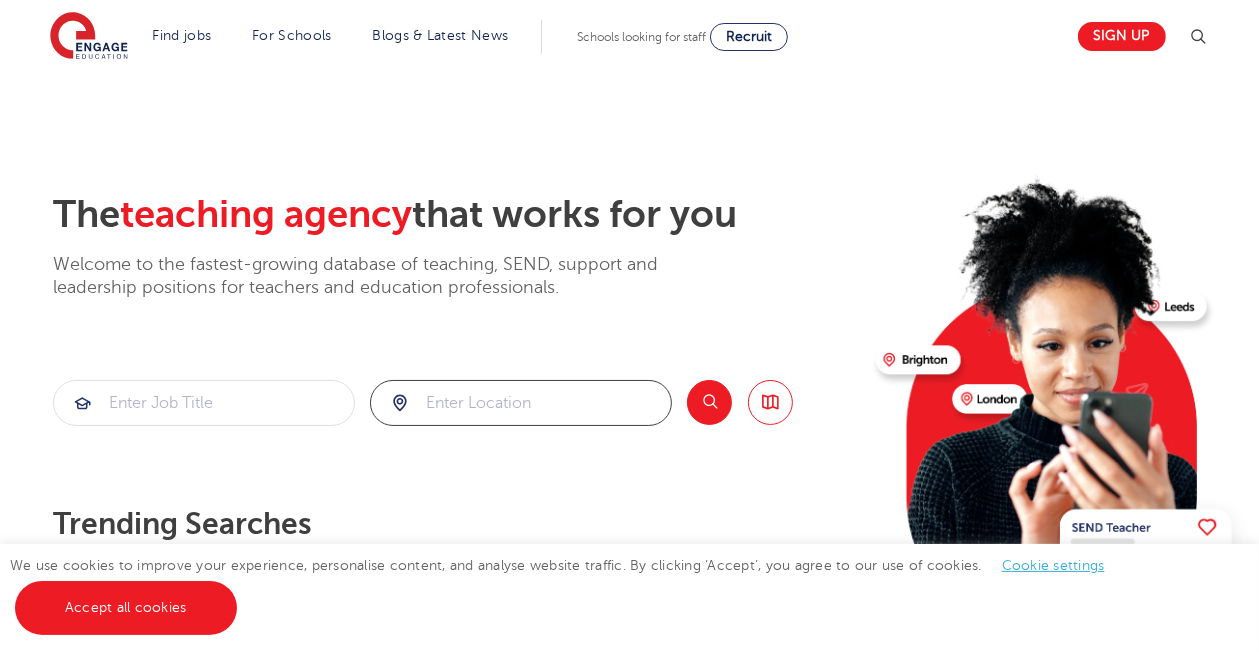click at bounding box center (521, 403) 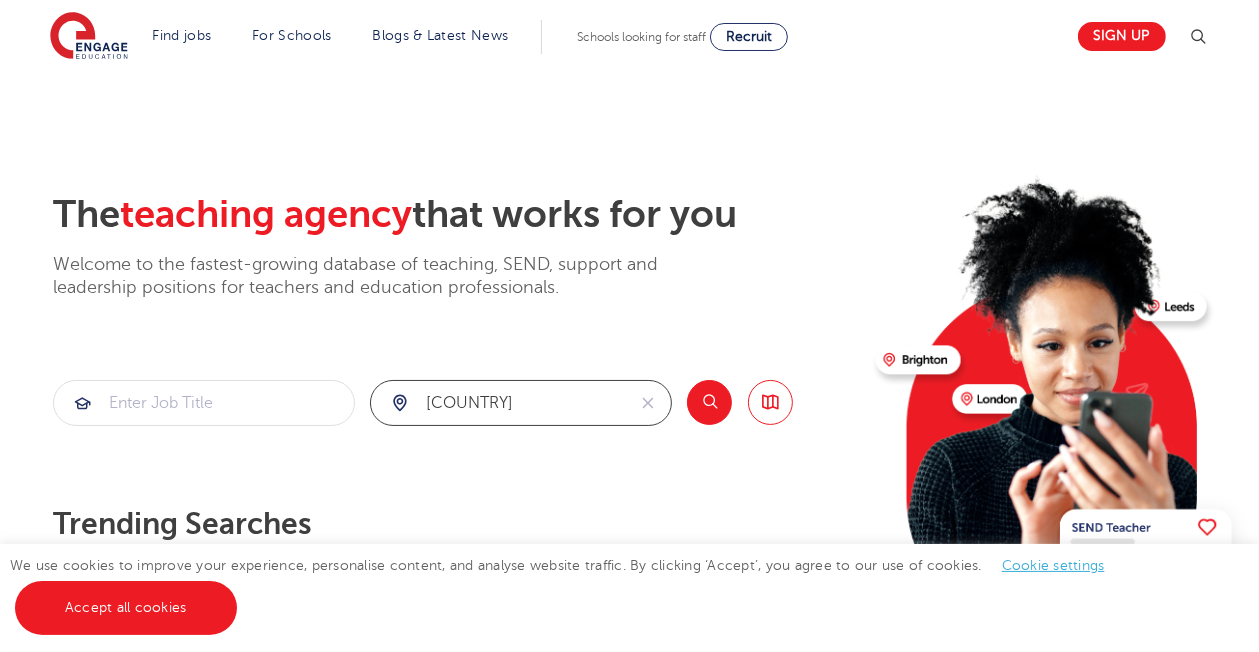click at bounding box center (0, 0) 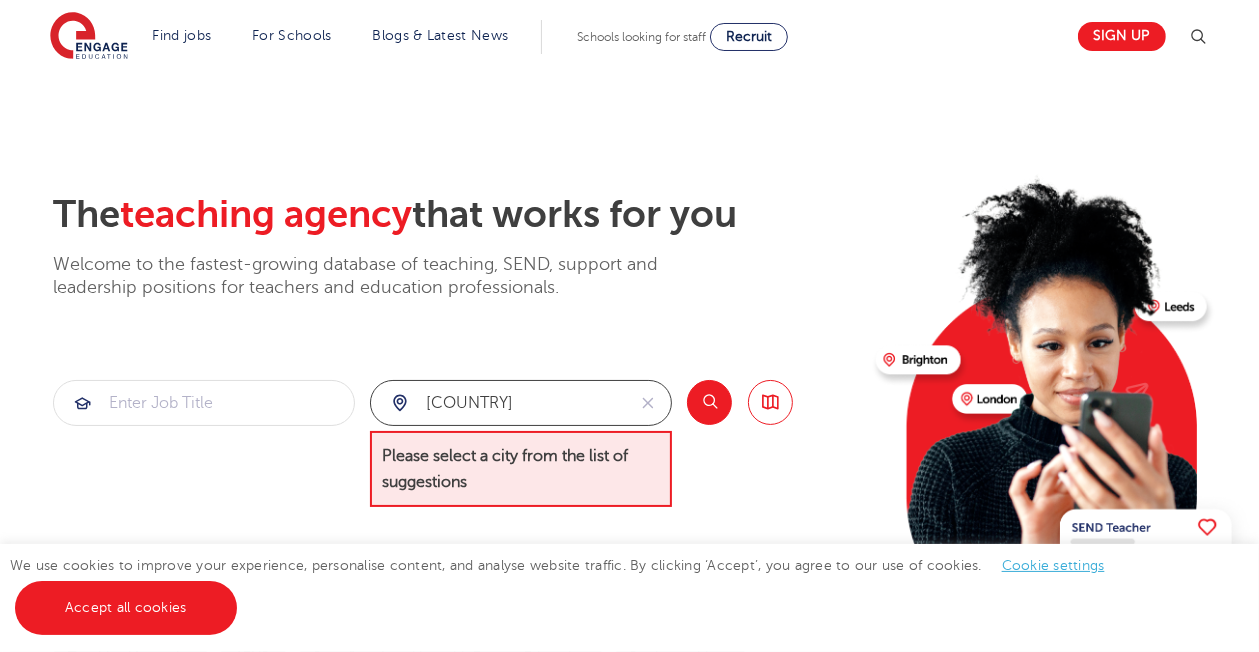 drag, startPoint x: 584, startPoint y: 398, endPoint x: 388, endPoint y: 405, distance: 196.12495 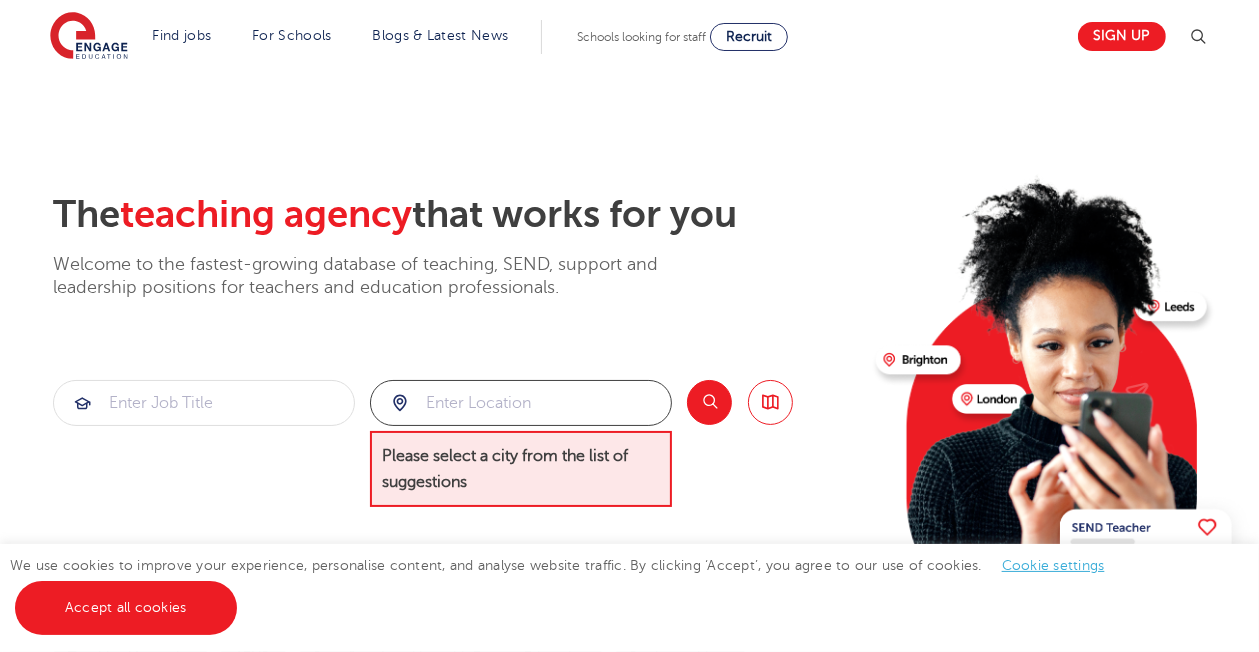 type 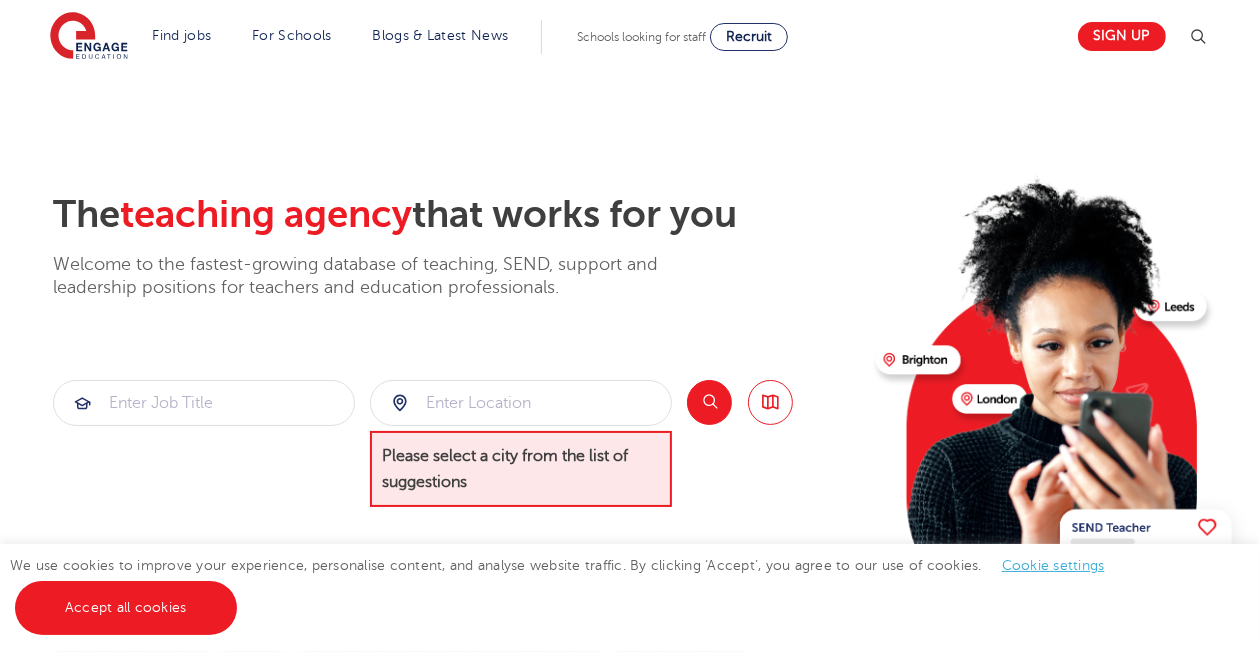click on "The  teaching agency  that works for you Welcome to the fastest-growing database of teaching, SEND, support and leadership positions for teachers and education professionals.
Please select a city from the list of suggestions
Search
Browse all Jobs Trending searches
Teaching Vacancies SEND Benefits of working with Engage Education Register with us  Become a tutor  Our coverage across England" at bounding box center (456, 452) 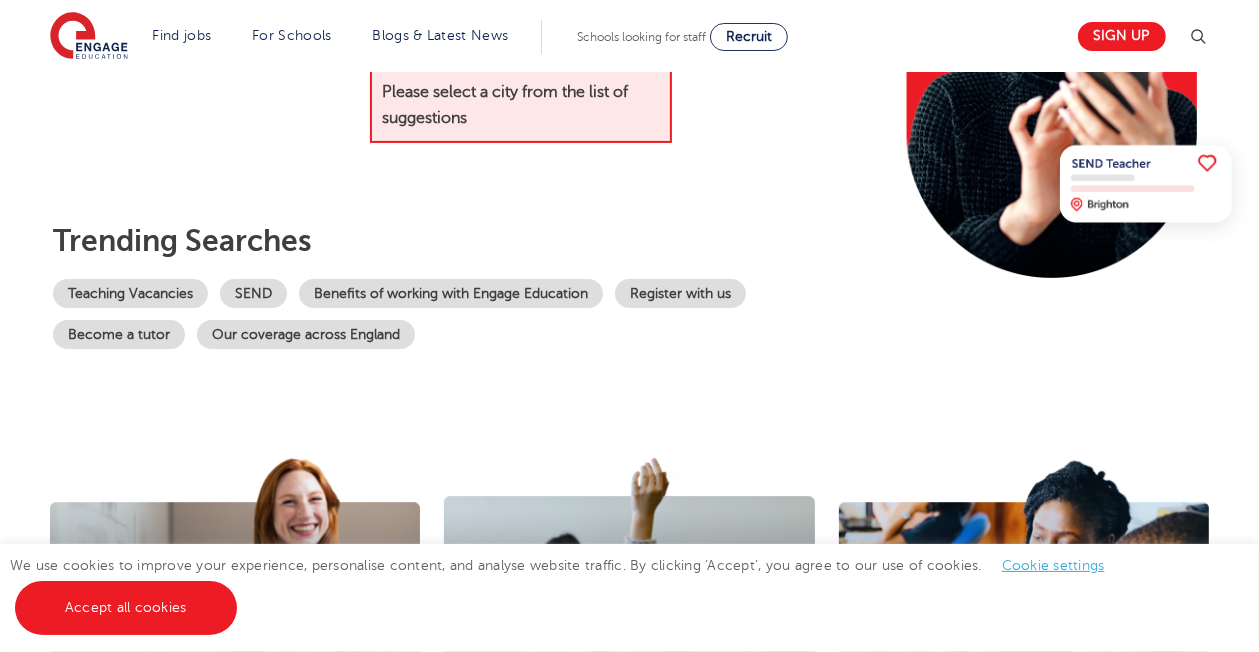 scroll, scrollTop: 367, scrollLeft: 0, axis: vertical 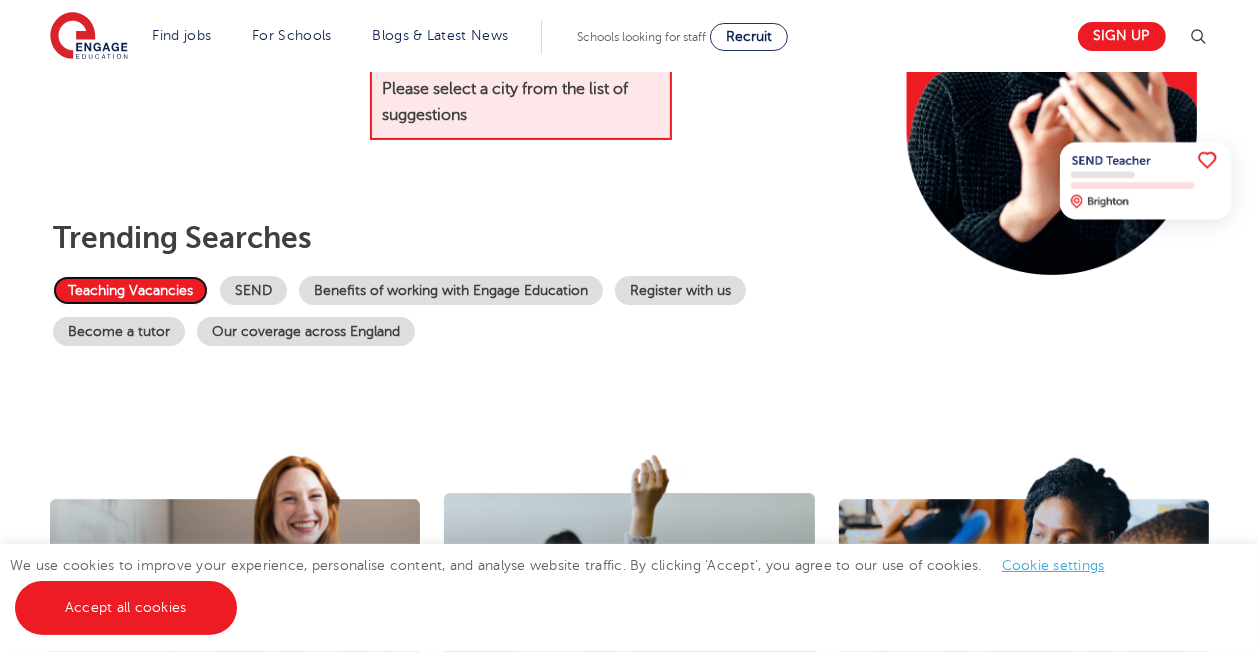 click on "Teaching Vacancies" at bounding box center [130, 290] 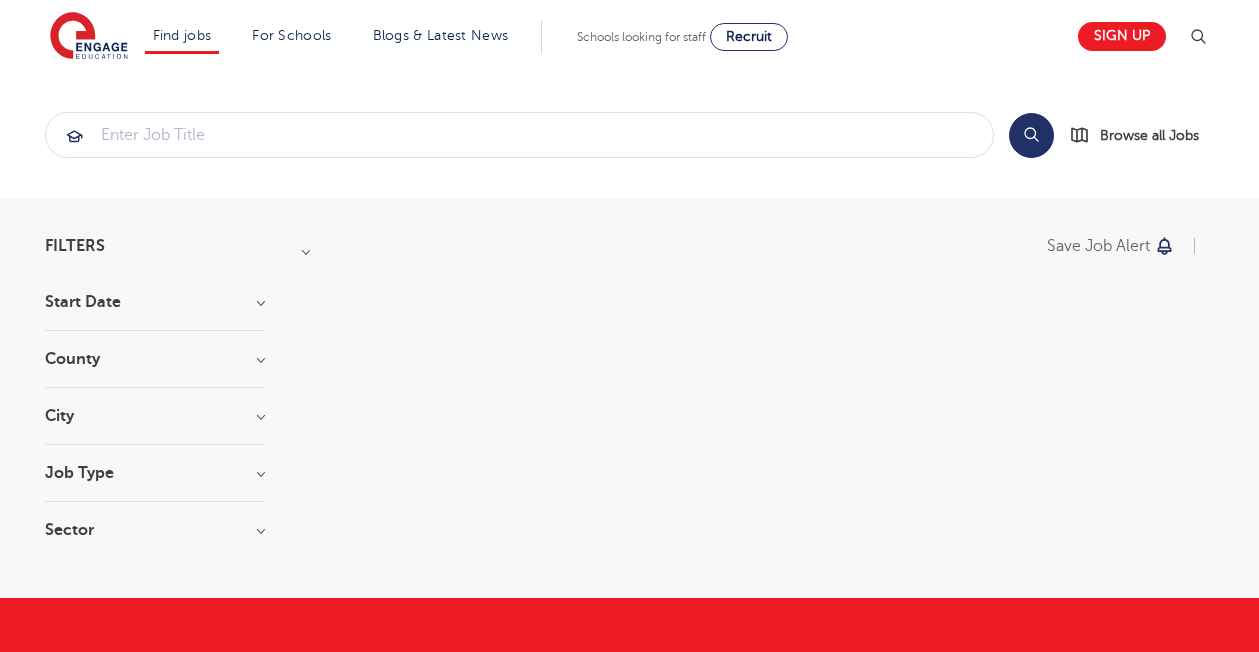 scroll, scrollTop: 0, scrollLeft: 0, axis: both 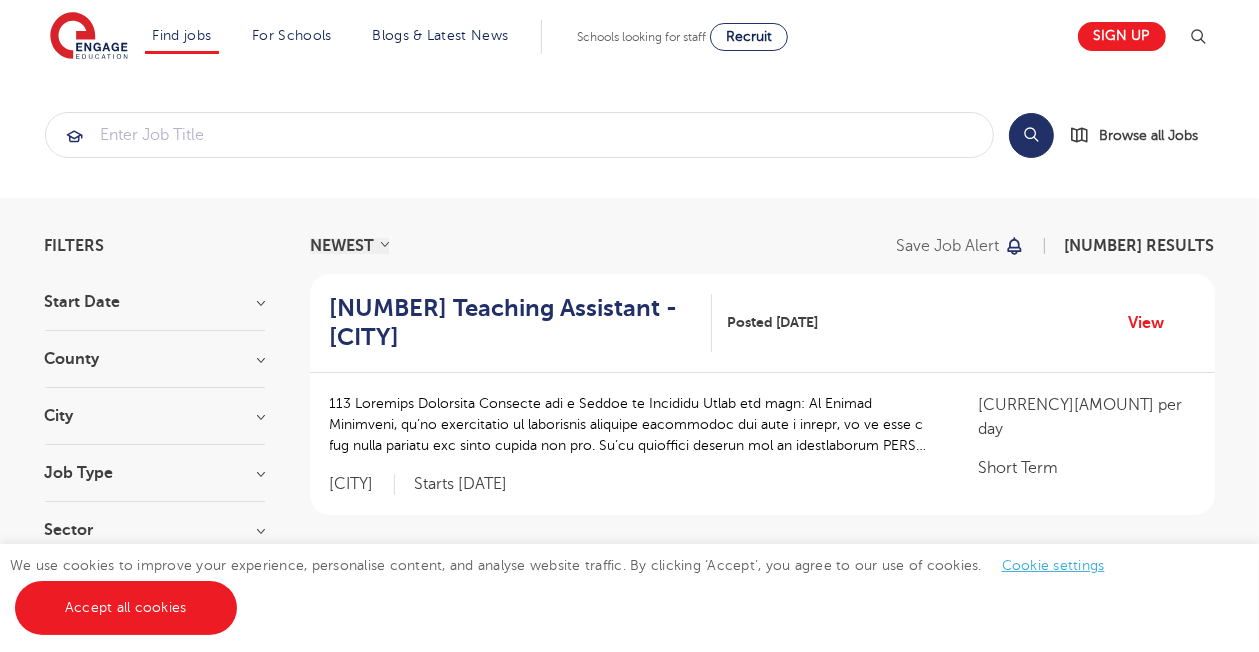 click on "Start Date" at bounding box center (155, 302) 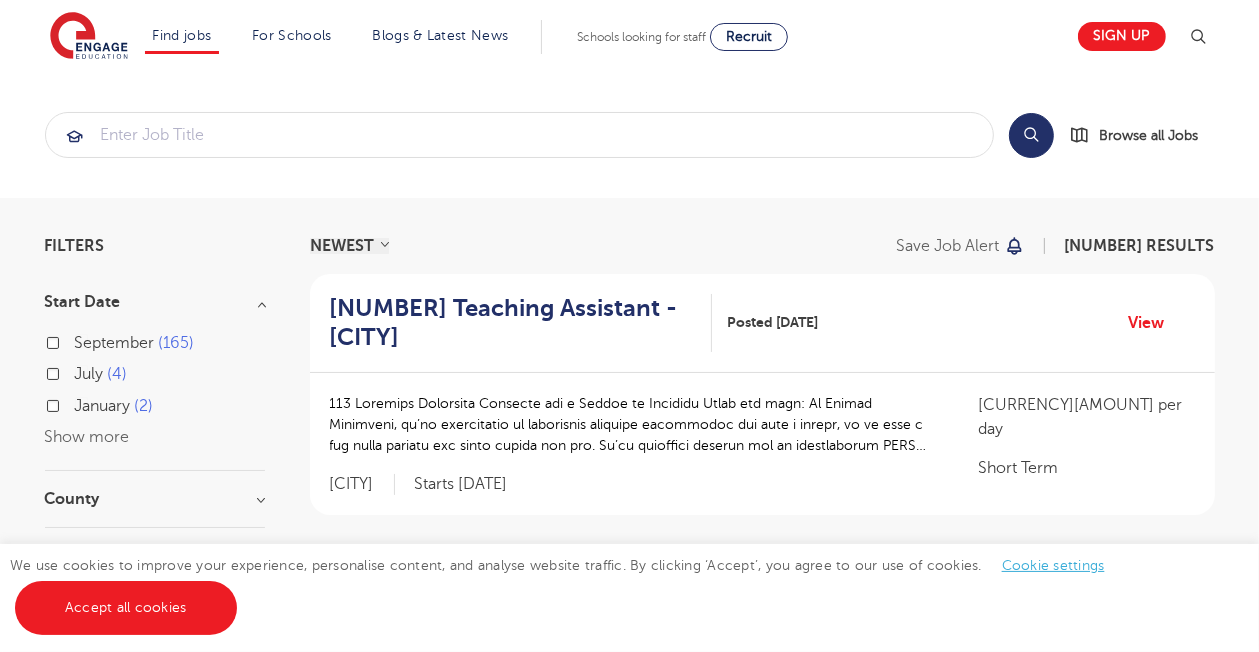 click on "September   165" at bounding box center [135, 343] 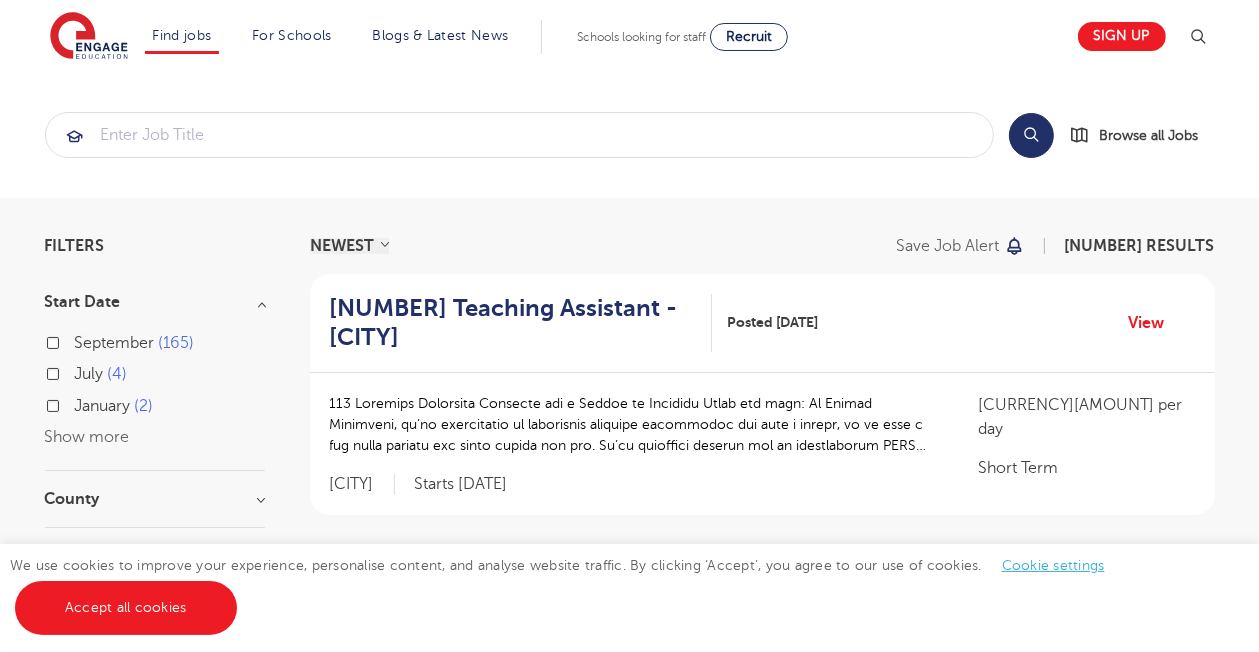 checkbox on "true" 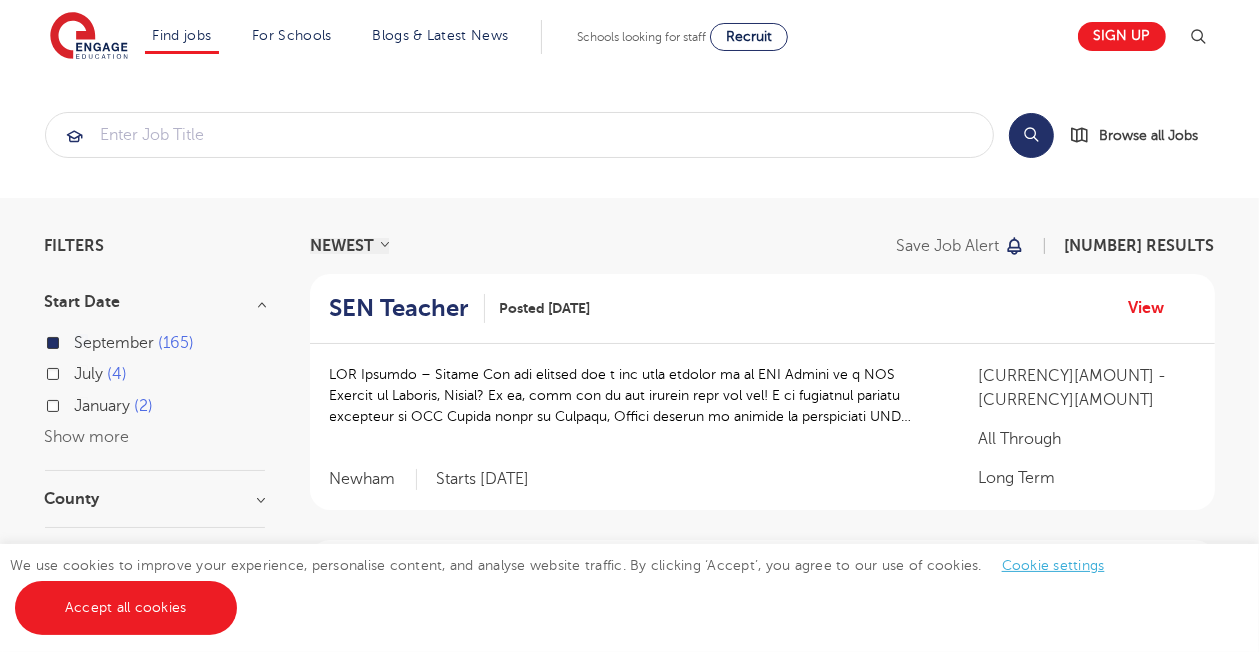 scroll, scrollTop: 84, scrollLeft: 0, axis: vertical 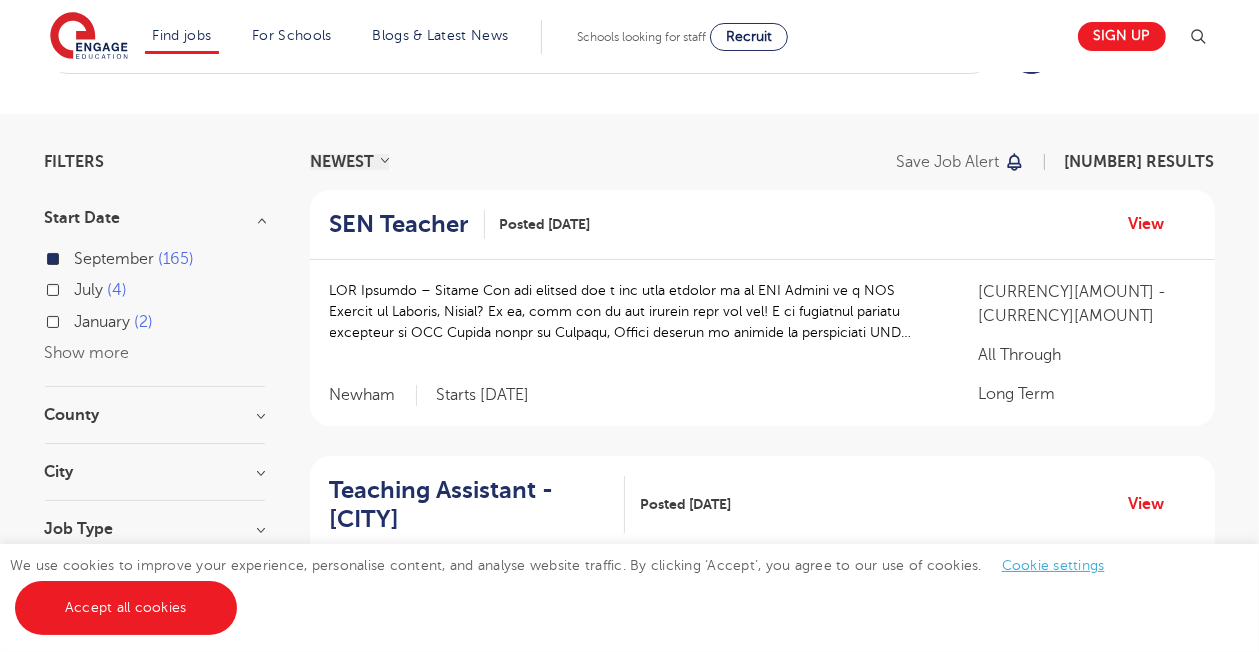 click on "County" at bounding box center [155, 415] 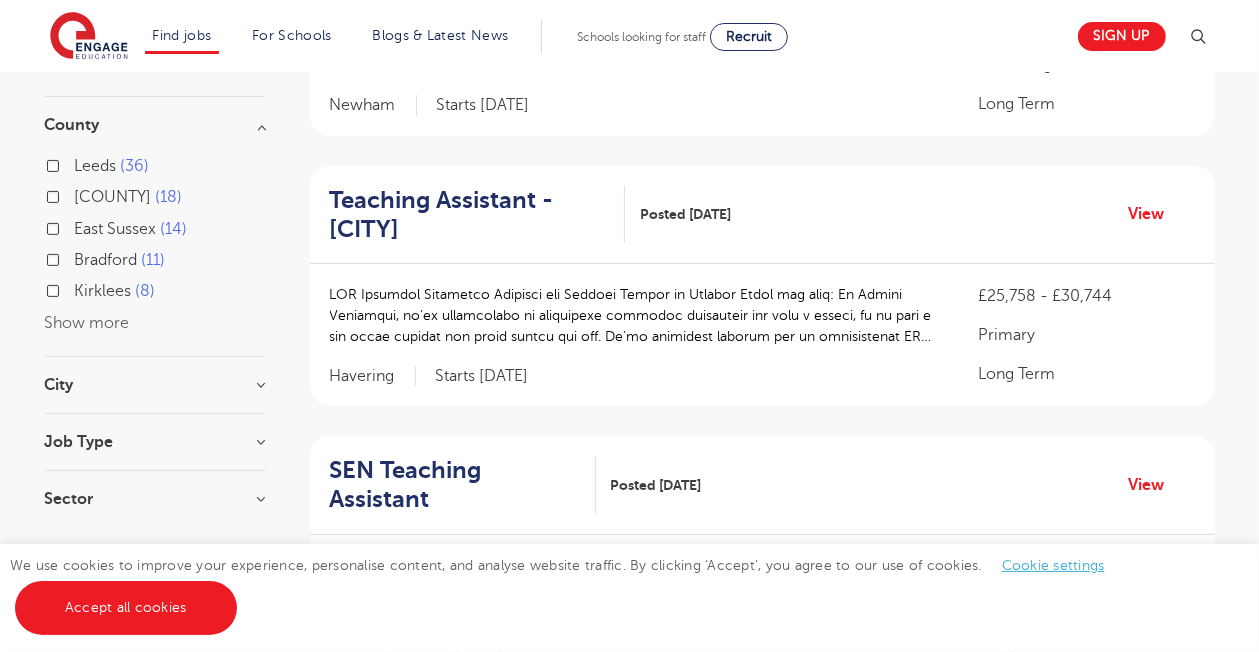 scroll, scrollTop: 372, scrollLeft: 0, axis: vertical 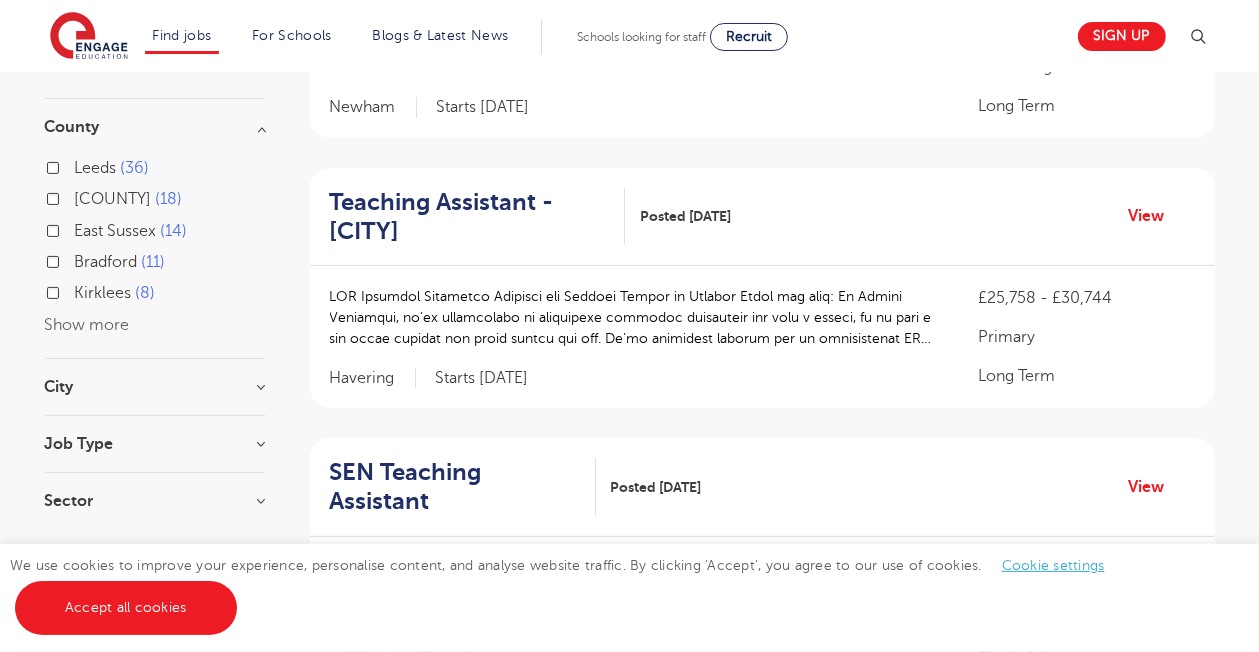 click on "County" at bounding box center (155, 127) 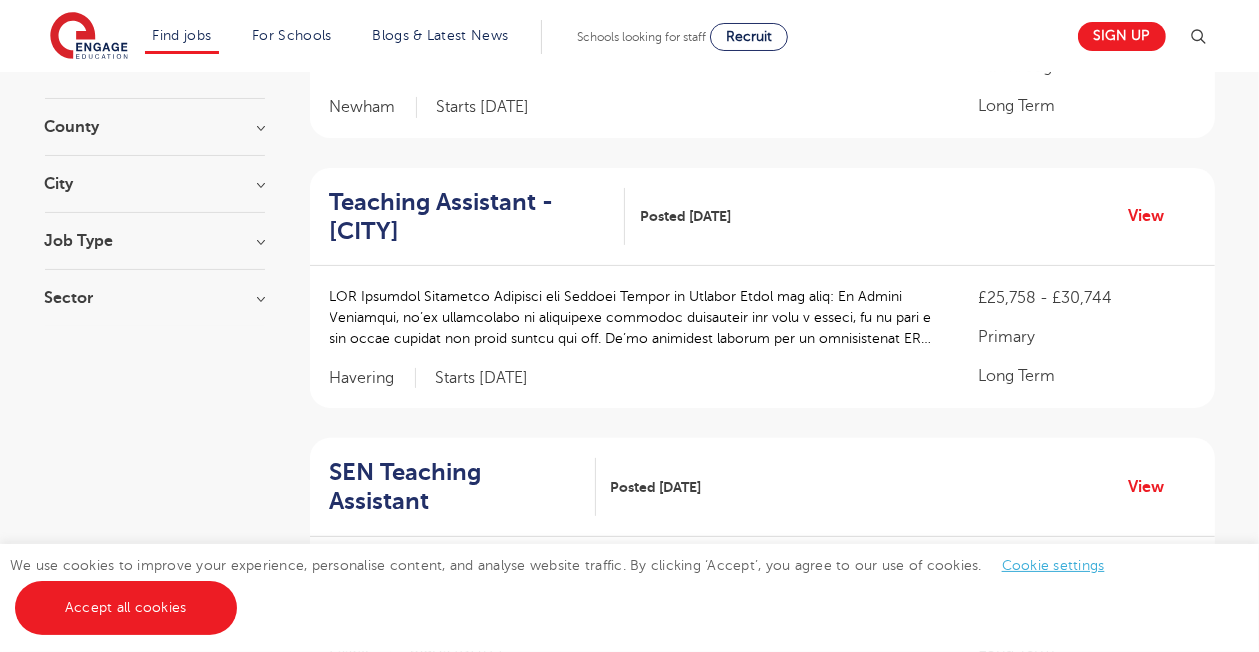 click on "Job Type" at bounding box center (155, 241) 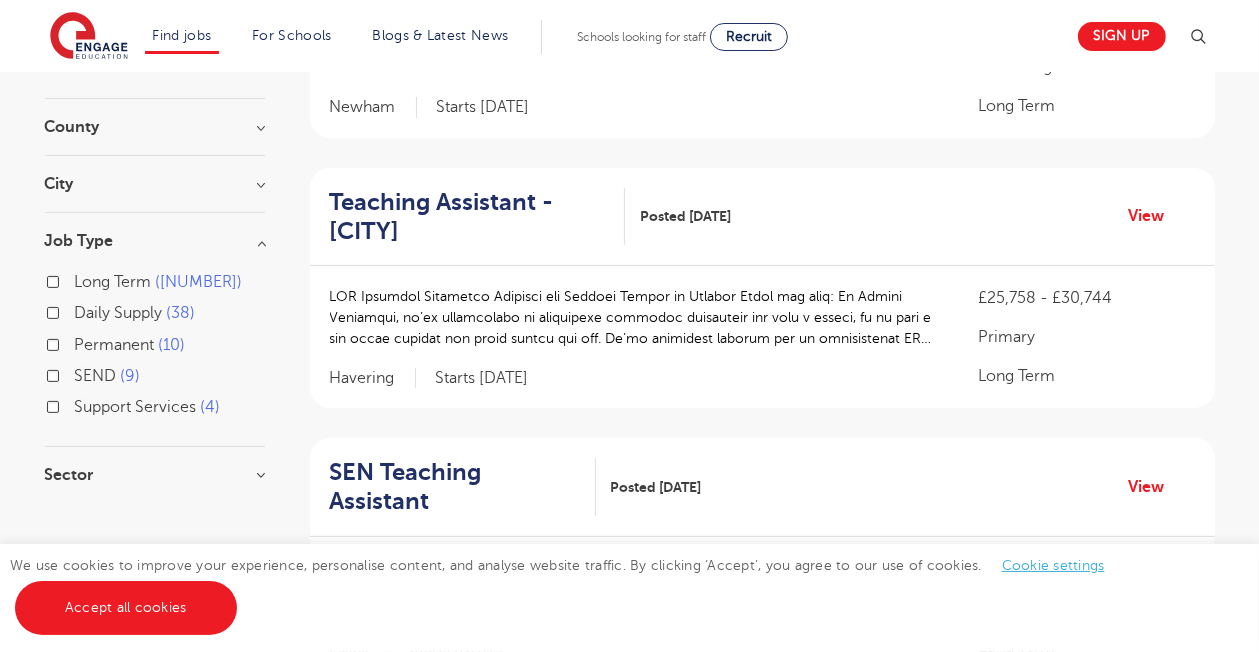 click on "Long Term   104" at bounding box center [159, 282] 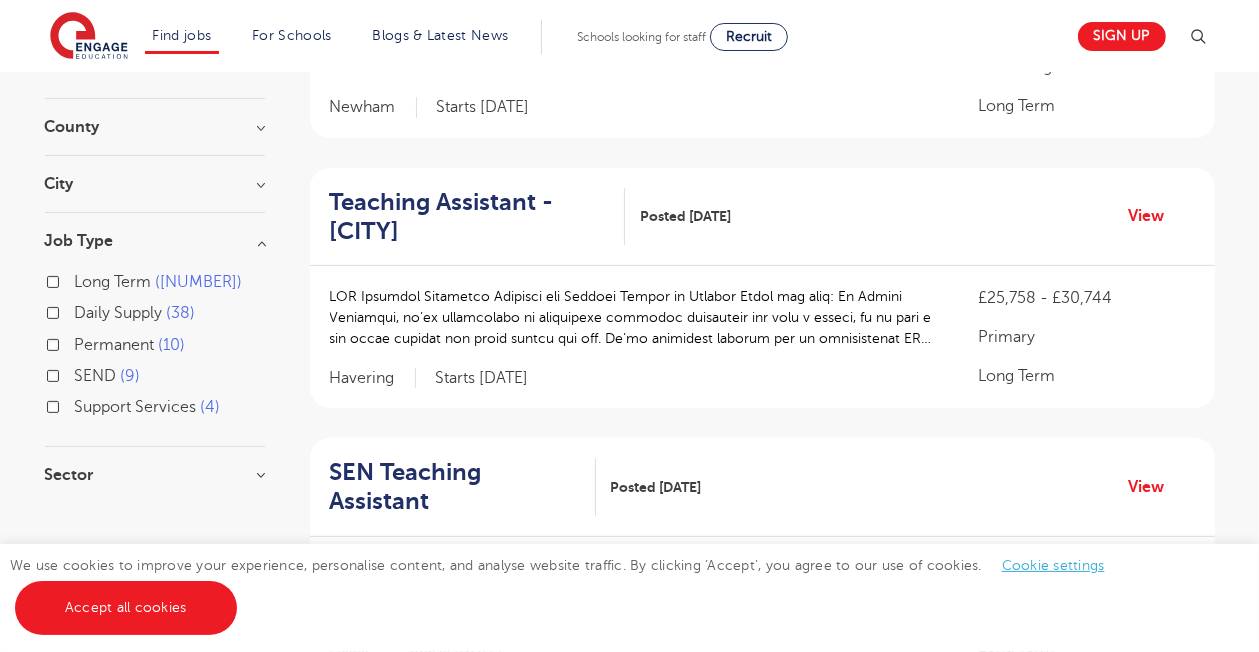 checkbox on "true" 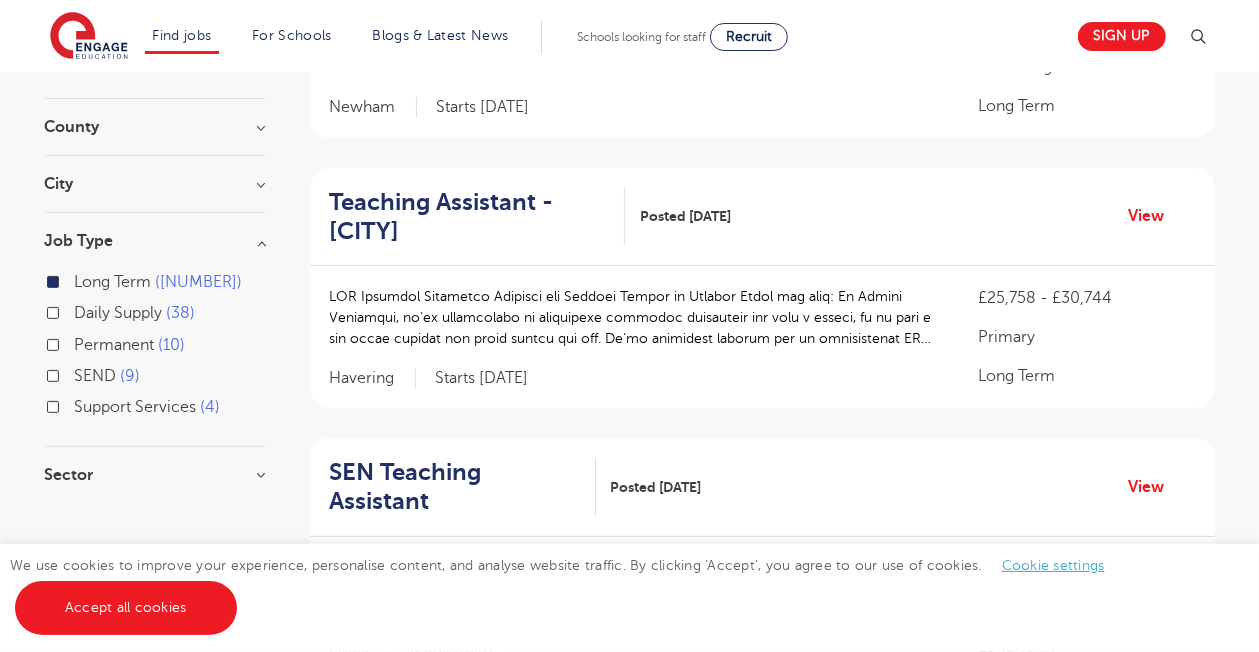 click on "Permanent   10" at bounding box center (130, 345) 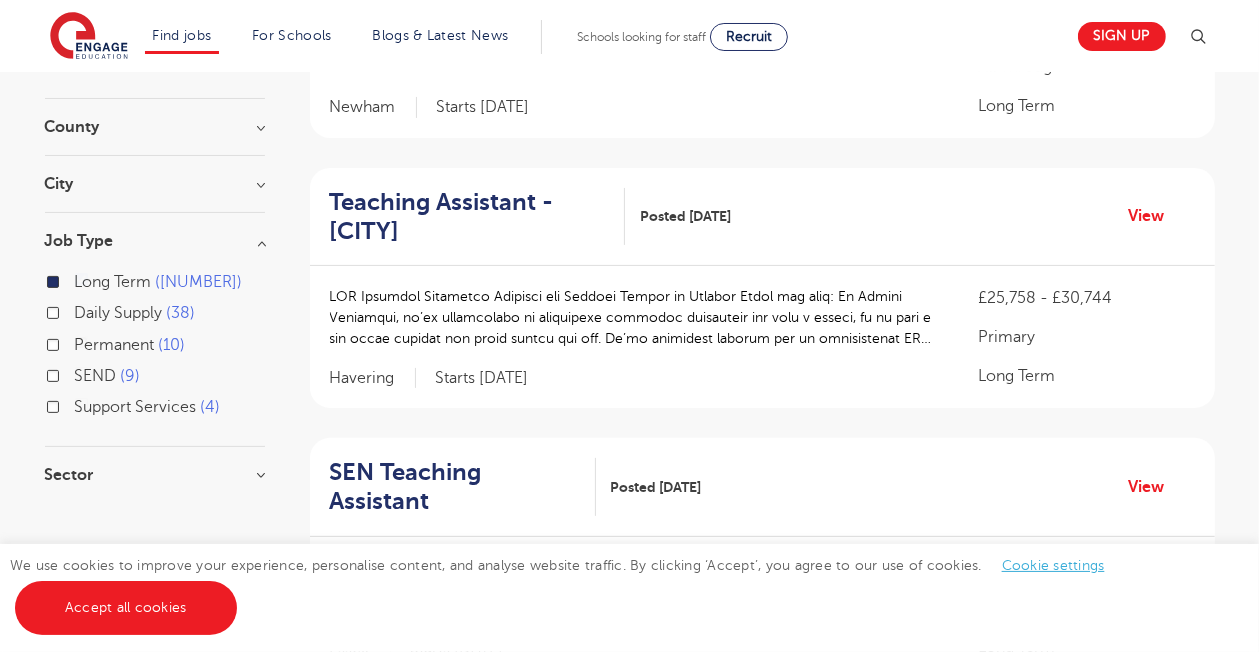 click on "Permanent   10" at bounding box center [81, 342] 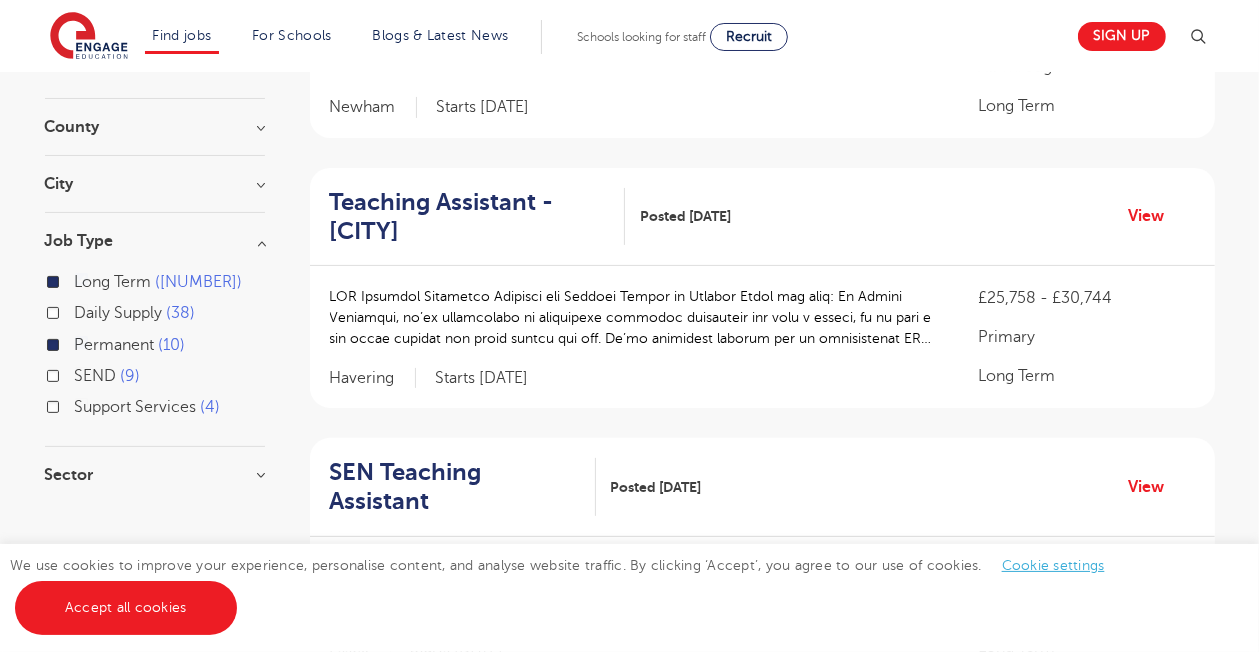 click on "Job Type" at bounding box center [155, 241] 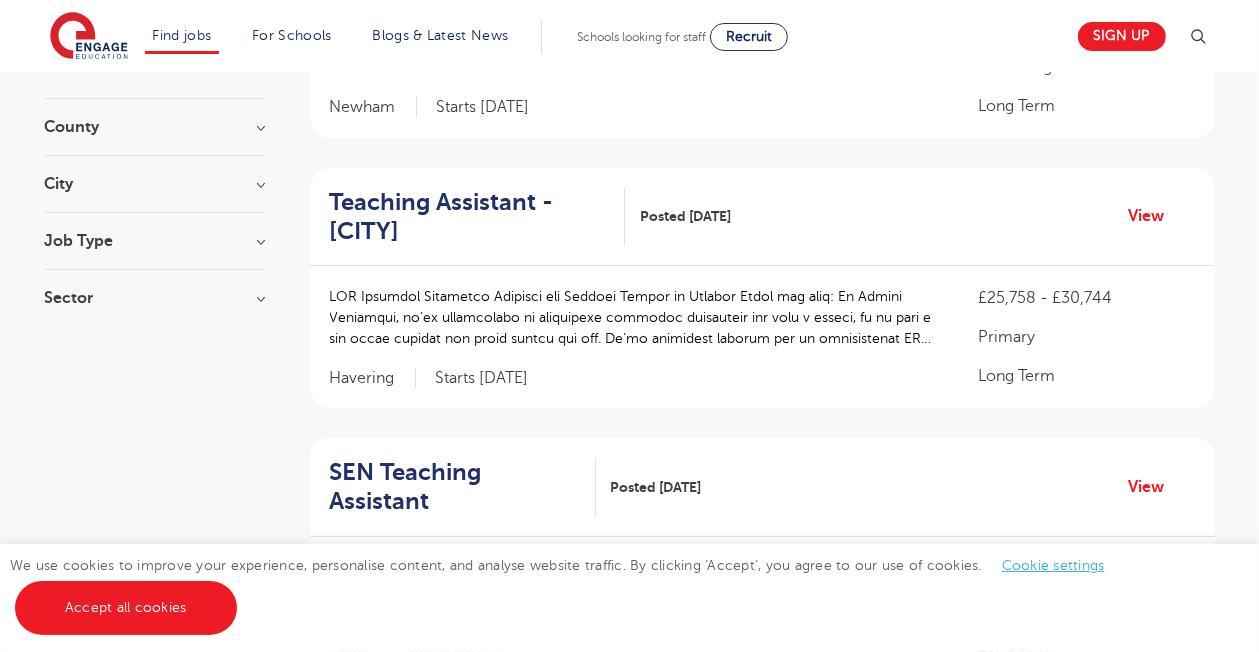 click on "Sector" at bounding box center (155, 298) 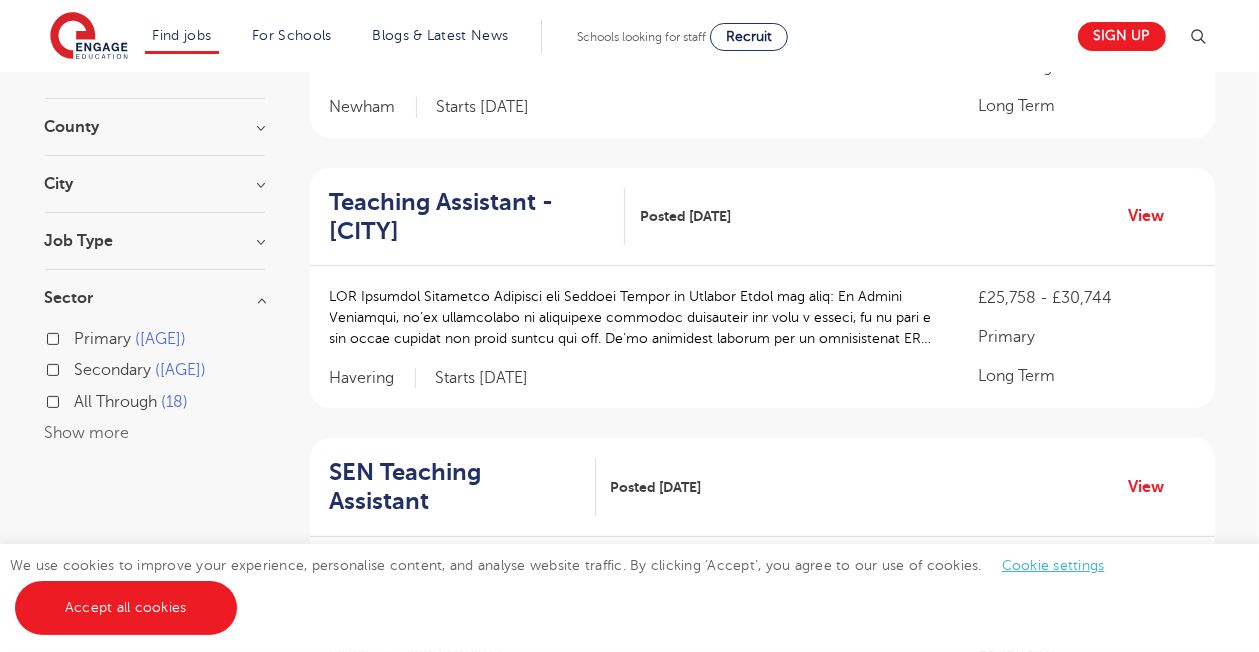 click on "Primary   63" at bounding box center (131, 339) 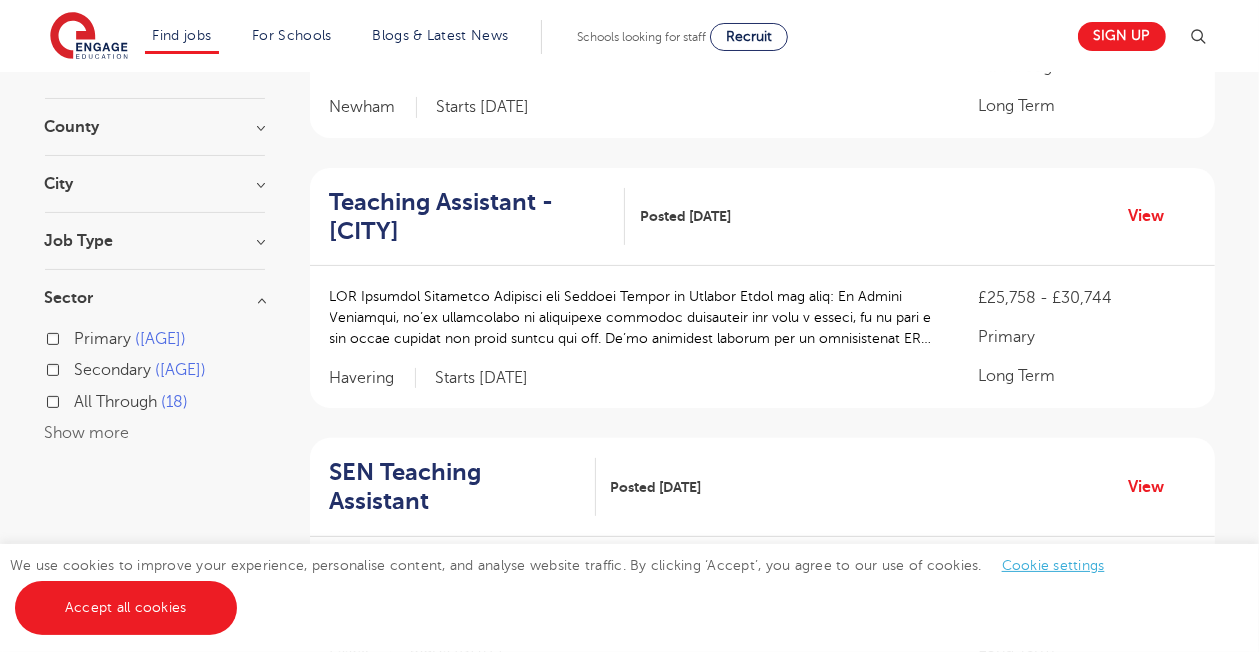 checkbox on "true" 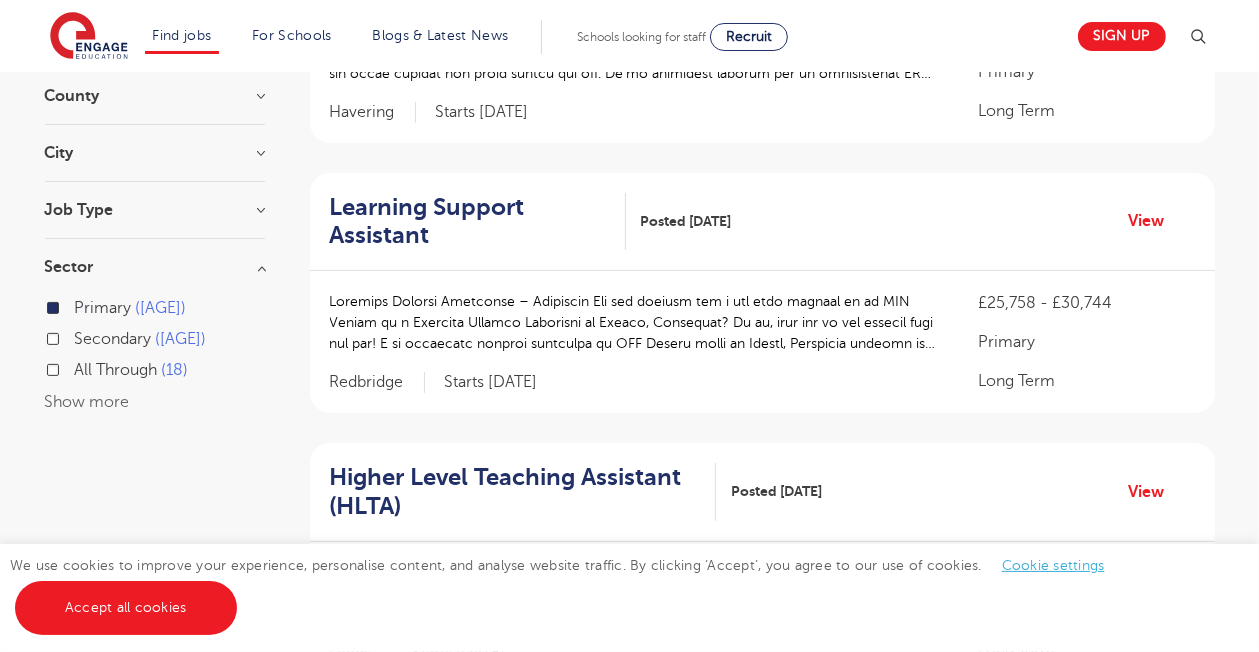 click on "Sector" at bounding box center [155, 267] 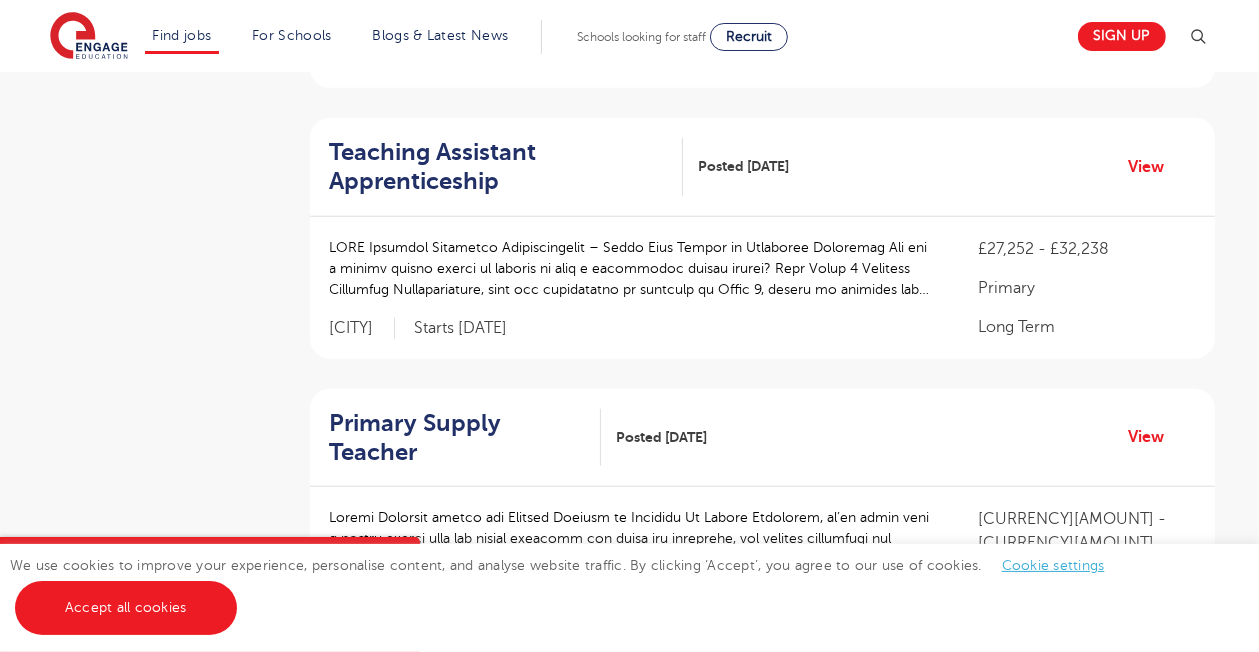 scroll, scrollTop: 1480, scrollLeft: 0, axis: vertical 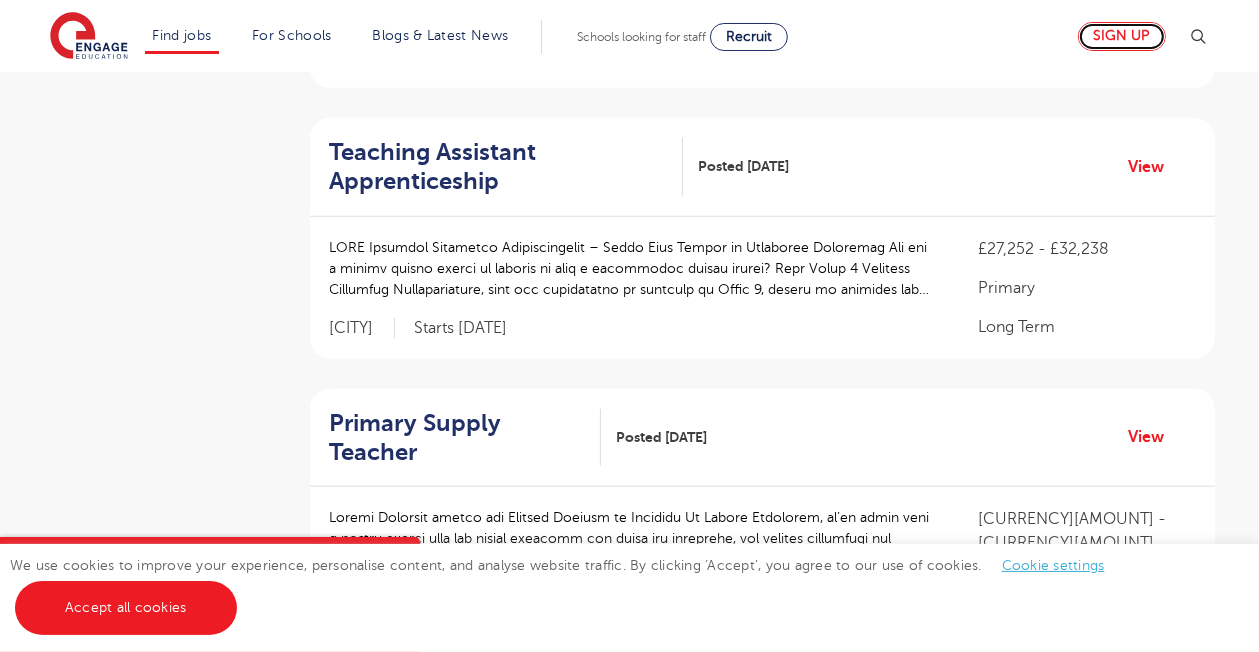 click on "Sign up" at bounding box center [1122, 36] 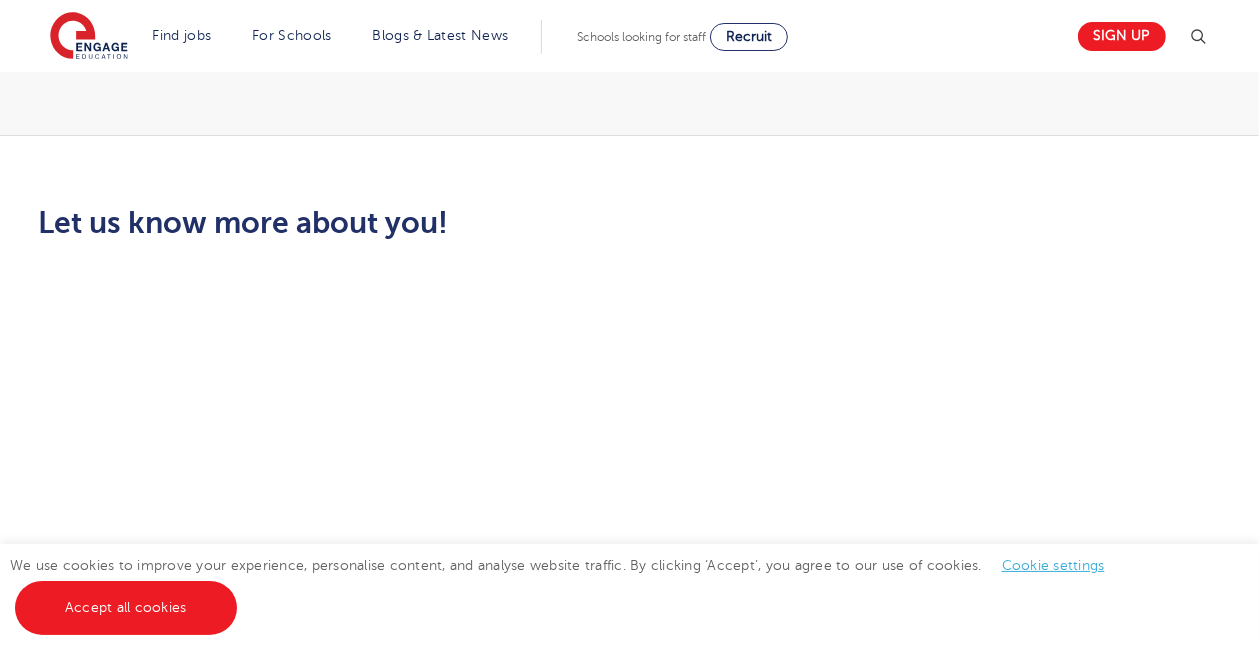 scroll, scrollTop: 480, scrollLeft: 0, axis: vertical 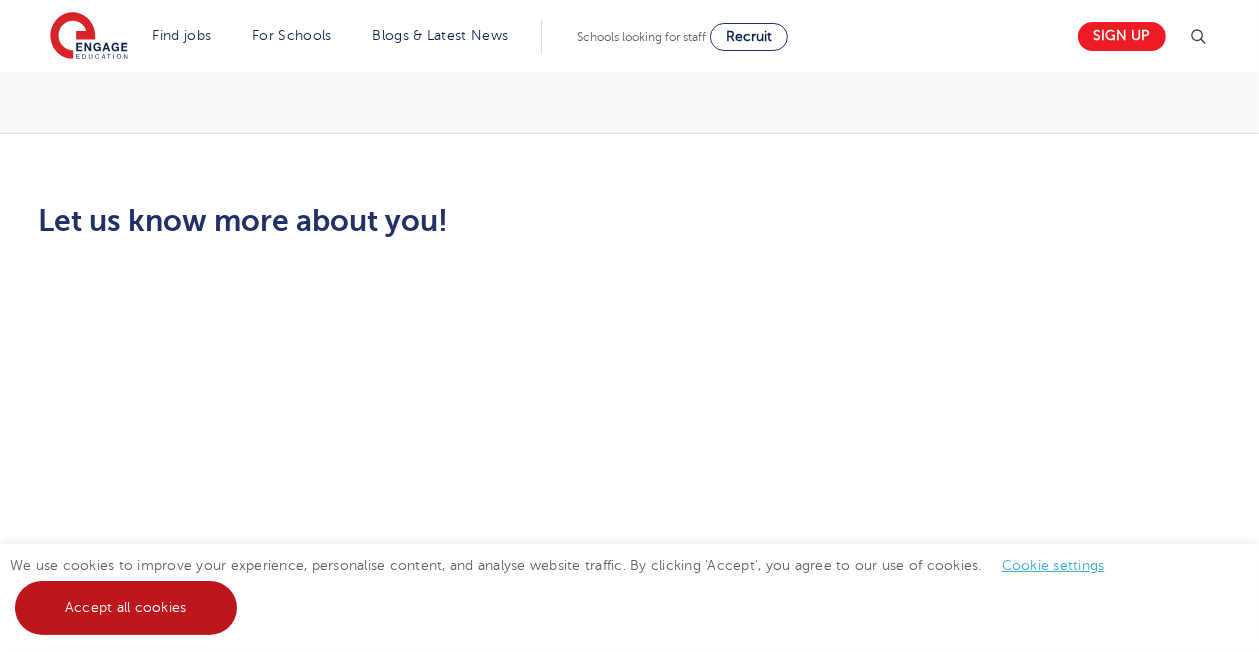click on "Accept all cookies" at bounding box center [126, 608] 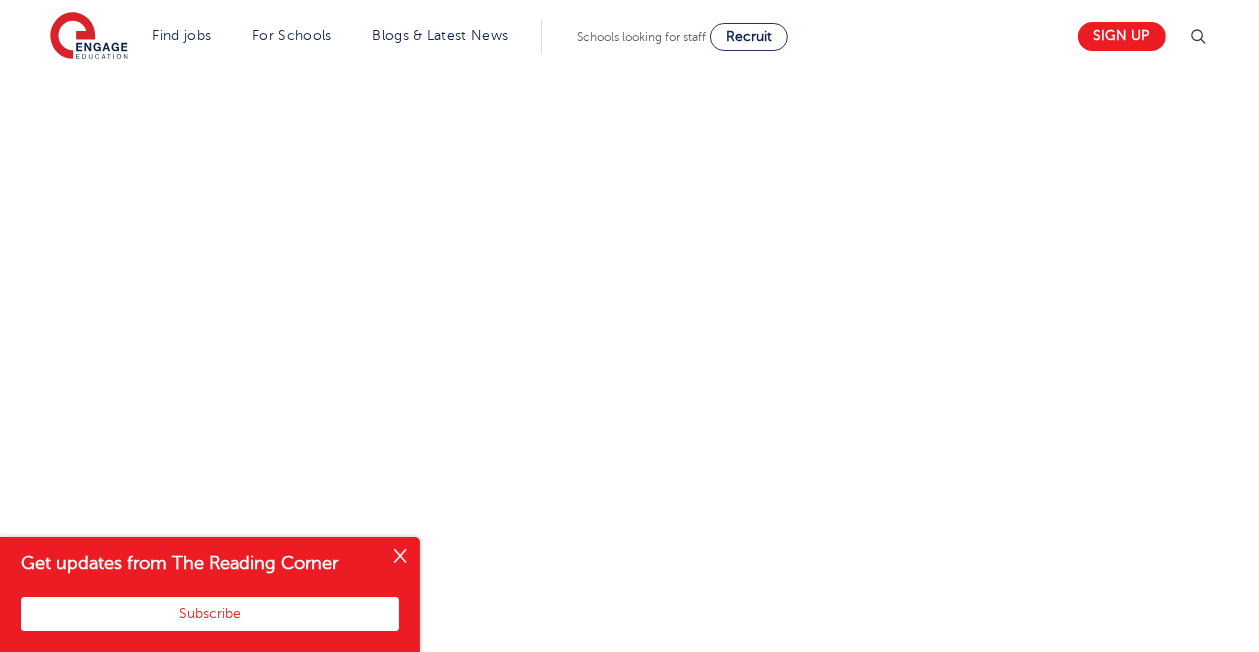 scroll, scrollTop: 906, scrollLeft: 0, axis: vertical 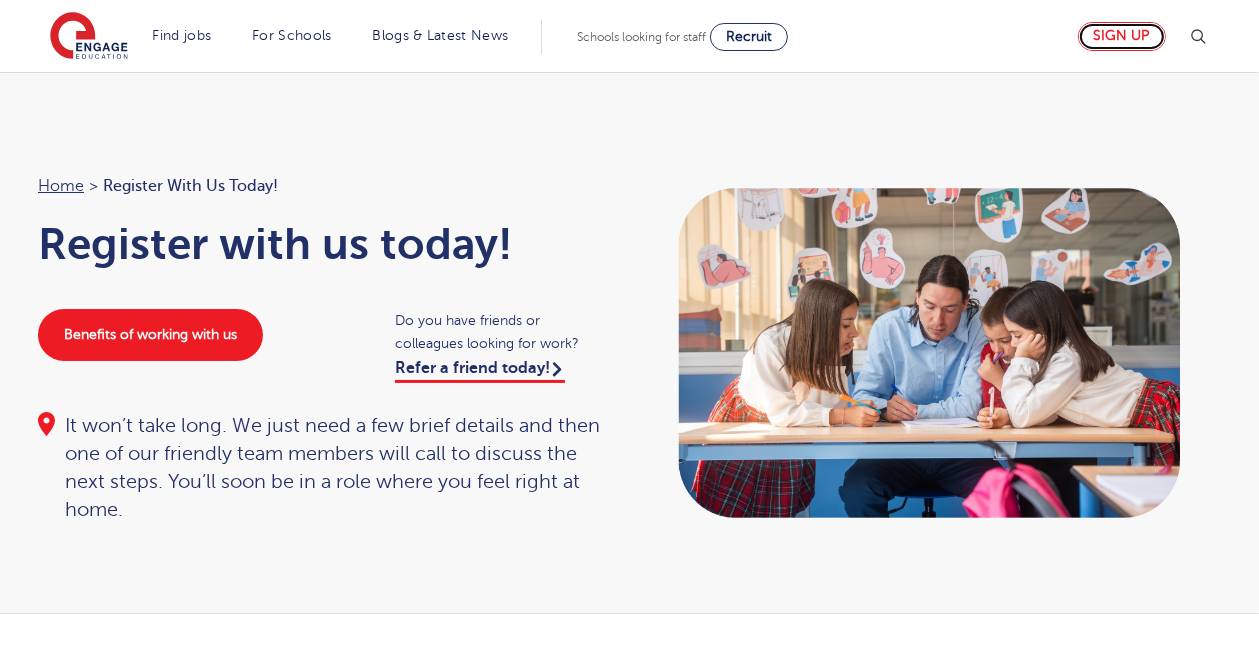 click on "Sign up" at bounding box center (1122, 36) 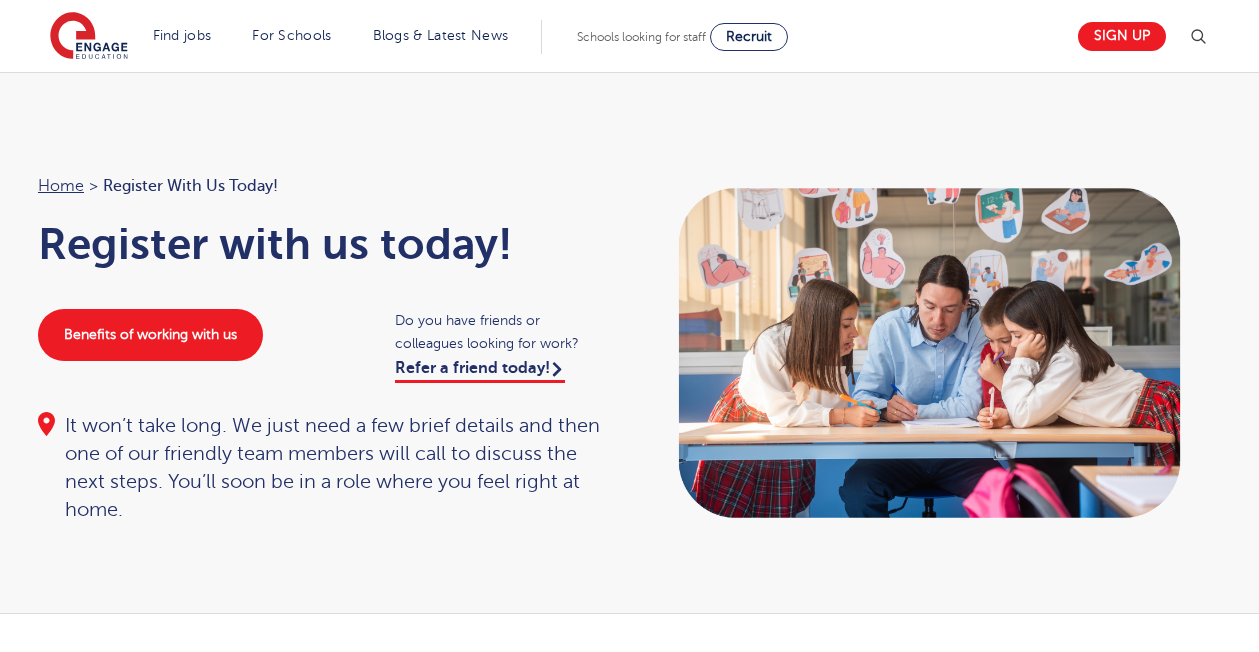 scroll, scrollTop: 0, scrollLeft: 0, axis: both 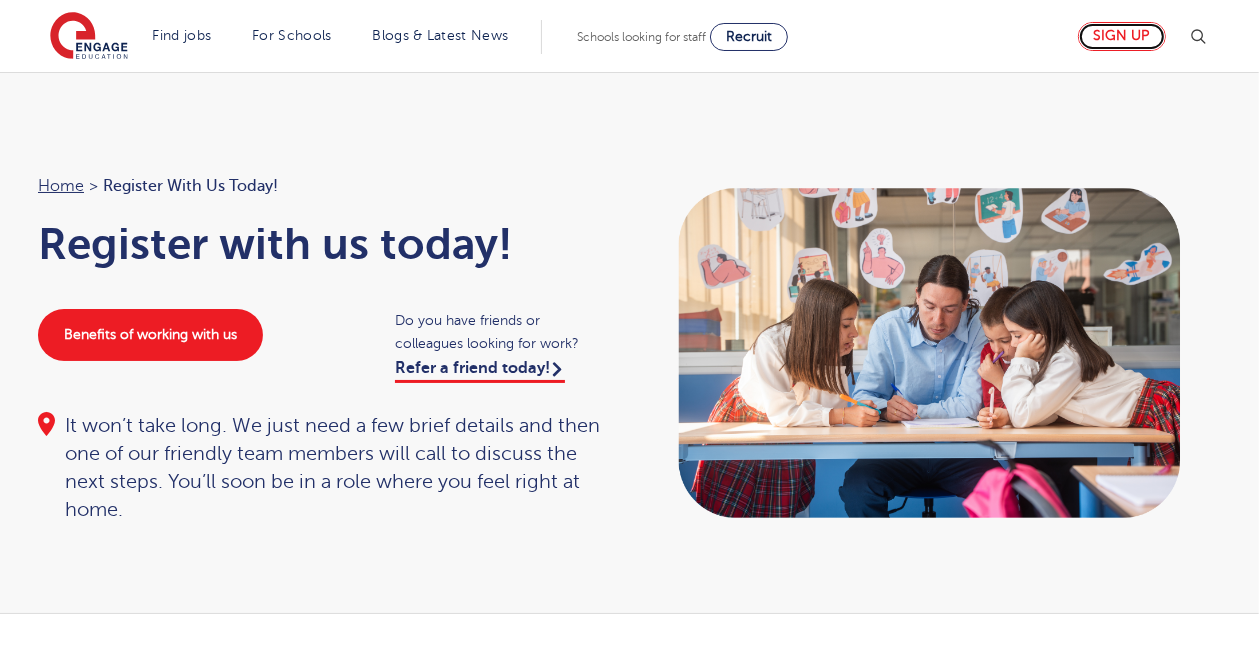 click on "Sign up" at bounding box center (1122, 36) 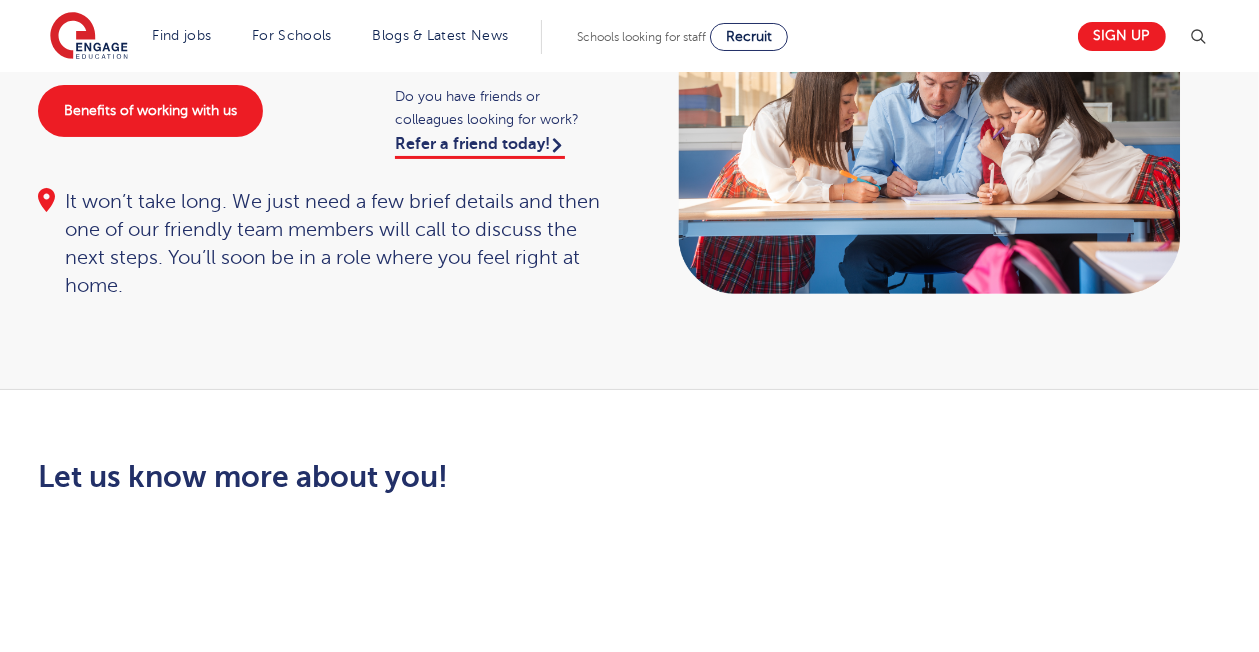scroll, scrollTop: 226, scrollLeft: 0, axis: vertical 